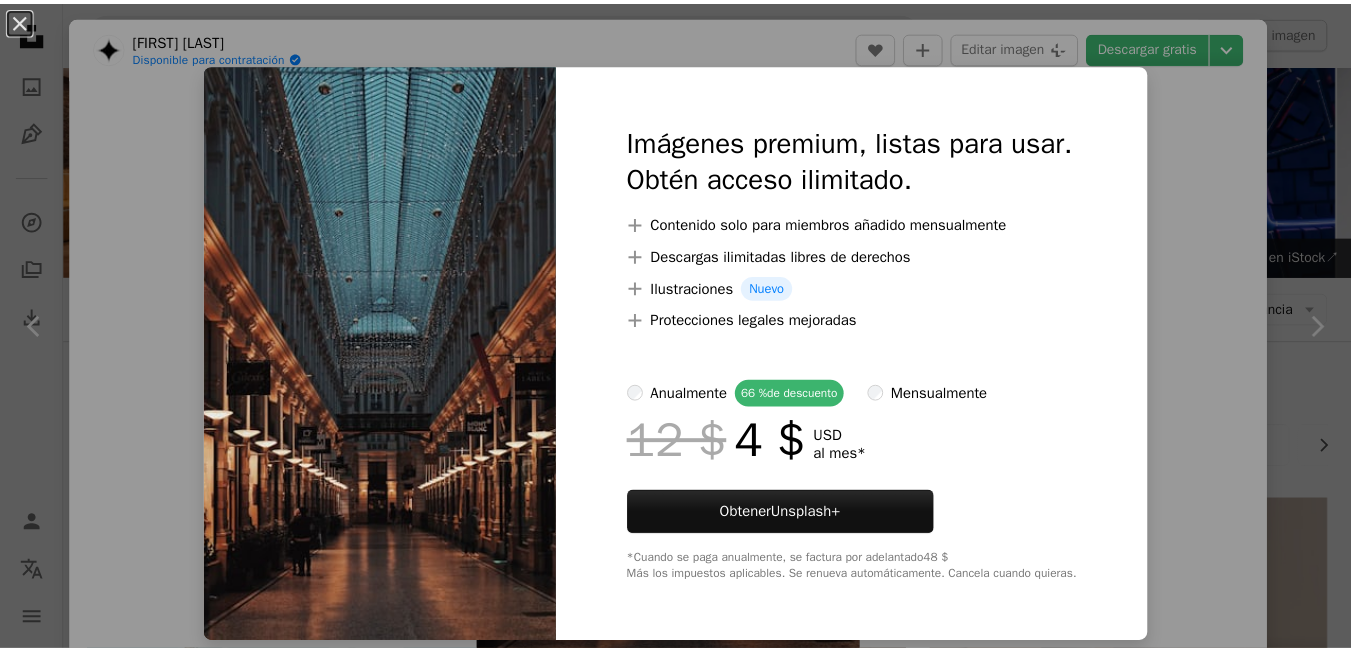 scroll, scrollTop: 1312, scrollLeft: 0, axis: vertical 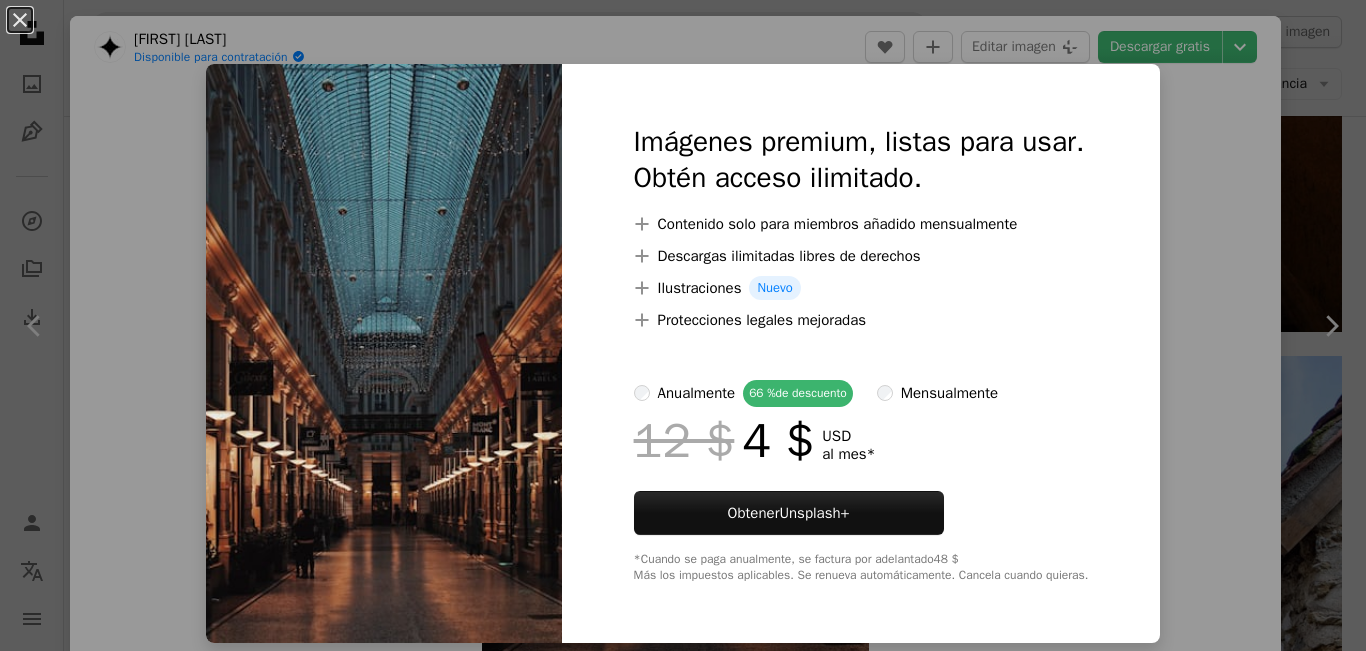 drag, startPoint x: 462, startPoint y: 373, endPoint x: 1181, endPoint y: 141, distance: 755.5032 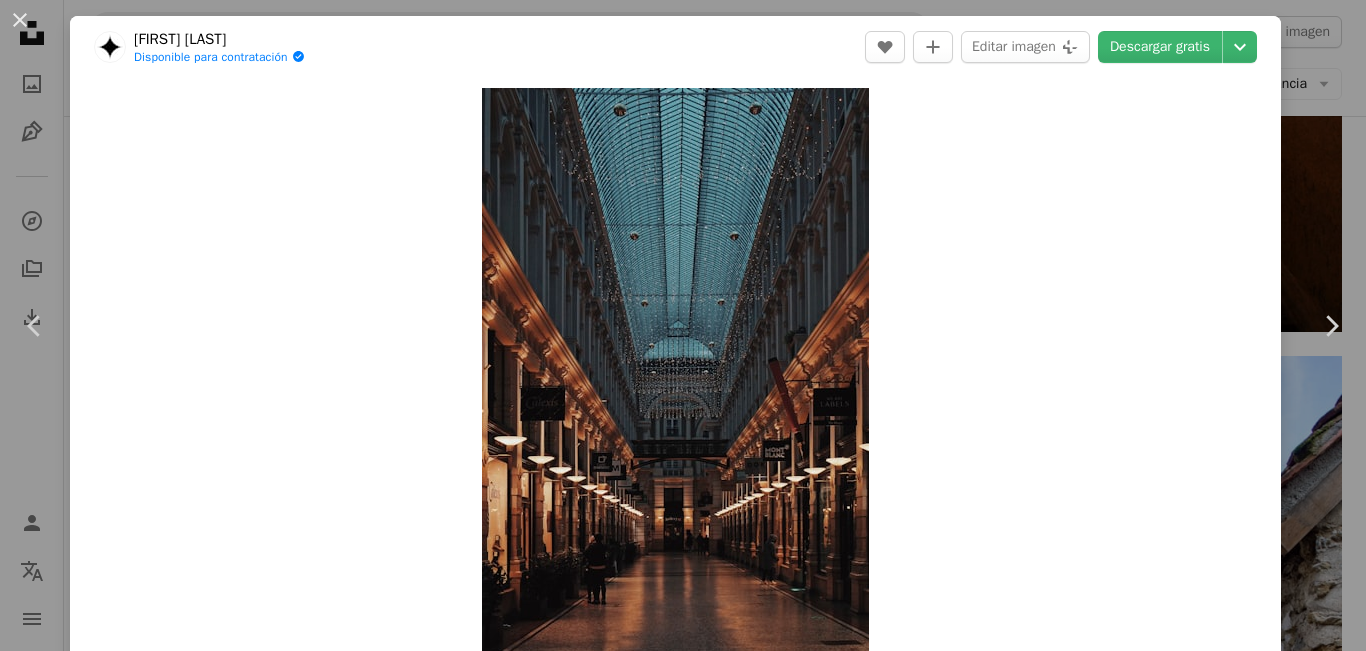 click on "[FIRST] [LAST] Available for hire A checkmark inside of a circle A heart A plus sign Edit image Plus sign for Unsplash+ Download free Chevron down Zoom in Views 240.429 Downloads 2413 Featured in Photos A forward-right arrow Share Info icon Information More Actions A map marker [CITY], [CITY], [COUNTRY] Calendar outlined Published on January 23, 2021 Camera SONY, ILCE-6000 Safety Free to use under the Unsplash license shopping mall passage building Human architecture gray home decor Netherlands floor inside pillar corridor column The Hague hallway Stock photos Explore premium images related on iStock | Save 20% with code UNSPLASH20 See more on iStock ↗ Related images A heart A plus sign [FIRST] [LAST] Available for hire A checkmark inside of a circle Arrow pointing down Plus sign for Unsplash+ A heart A plus sign [FIRST] [LAST] For A lock" at bounding box center (683, 325) 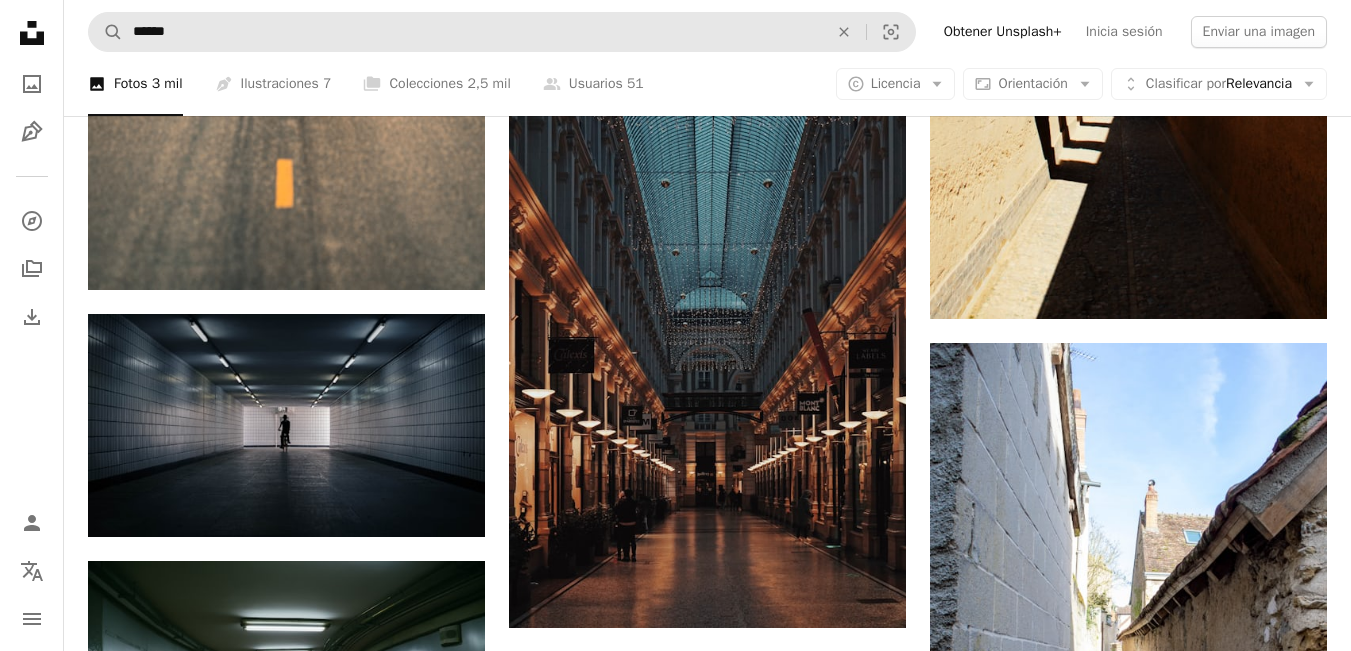 click on "A magnifying glass ****** An X shape Visual search" at bounding box center (502, 32) 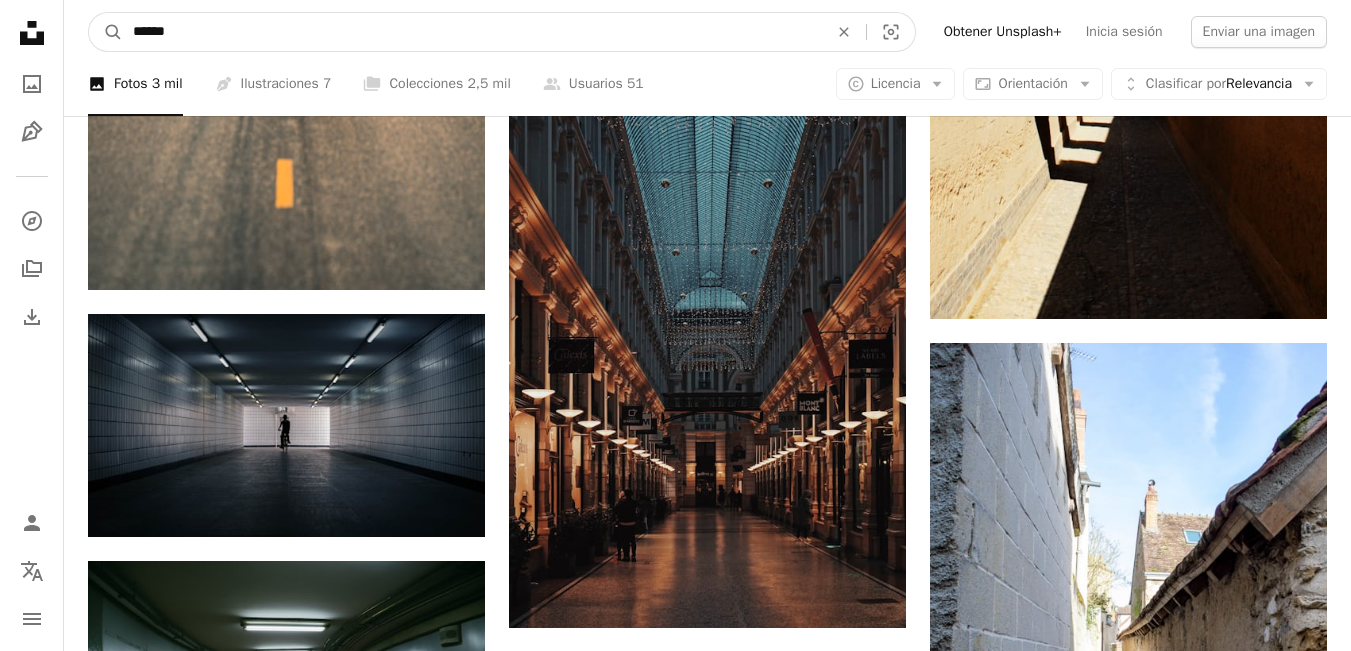 click on "******" at bounding box center (472, 32) 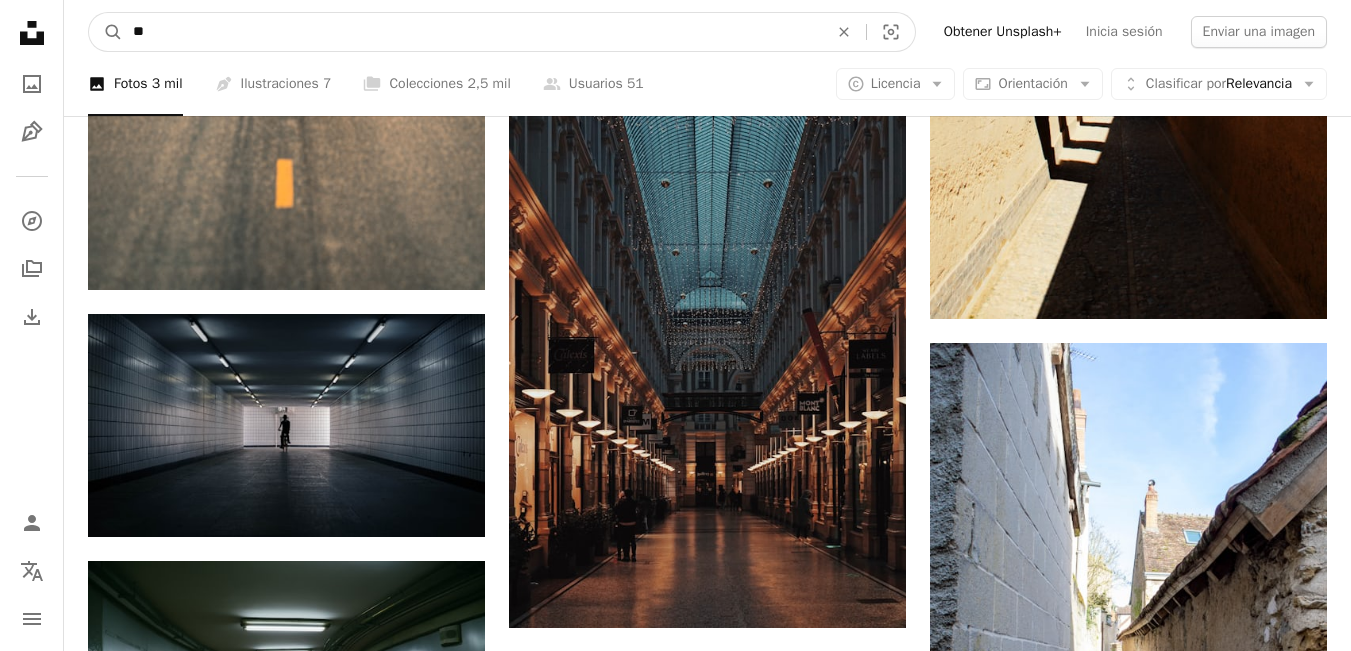 type on "*" 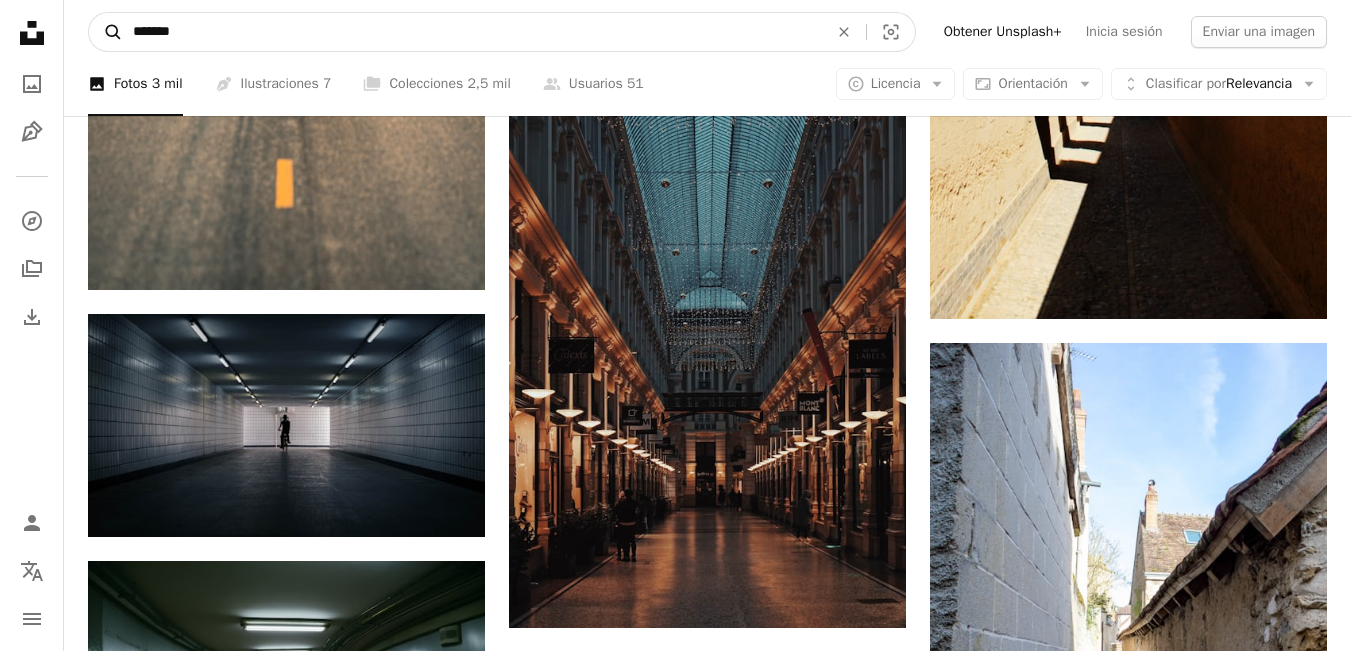 type on "*******" 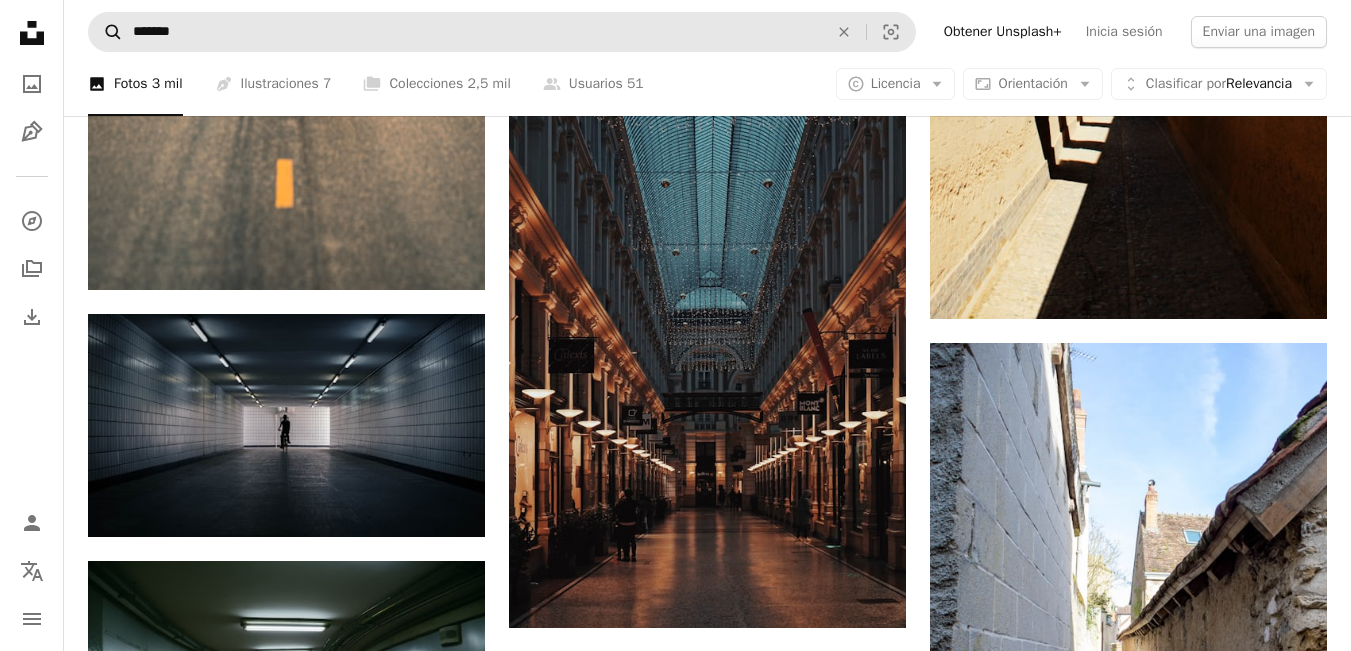 scroll, scrollTop: 0, scrollLeft: 0, axis: both 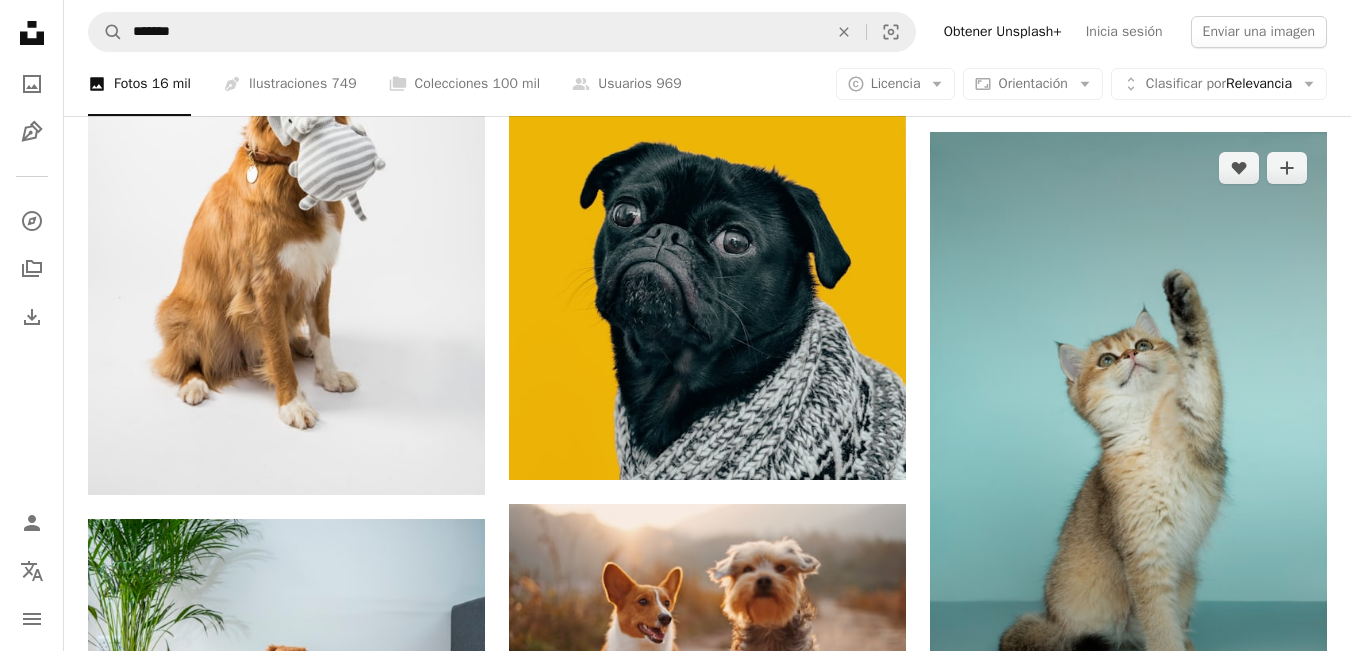 click at bounding box center [1128, 430] 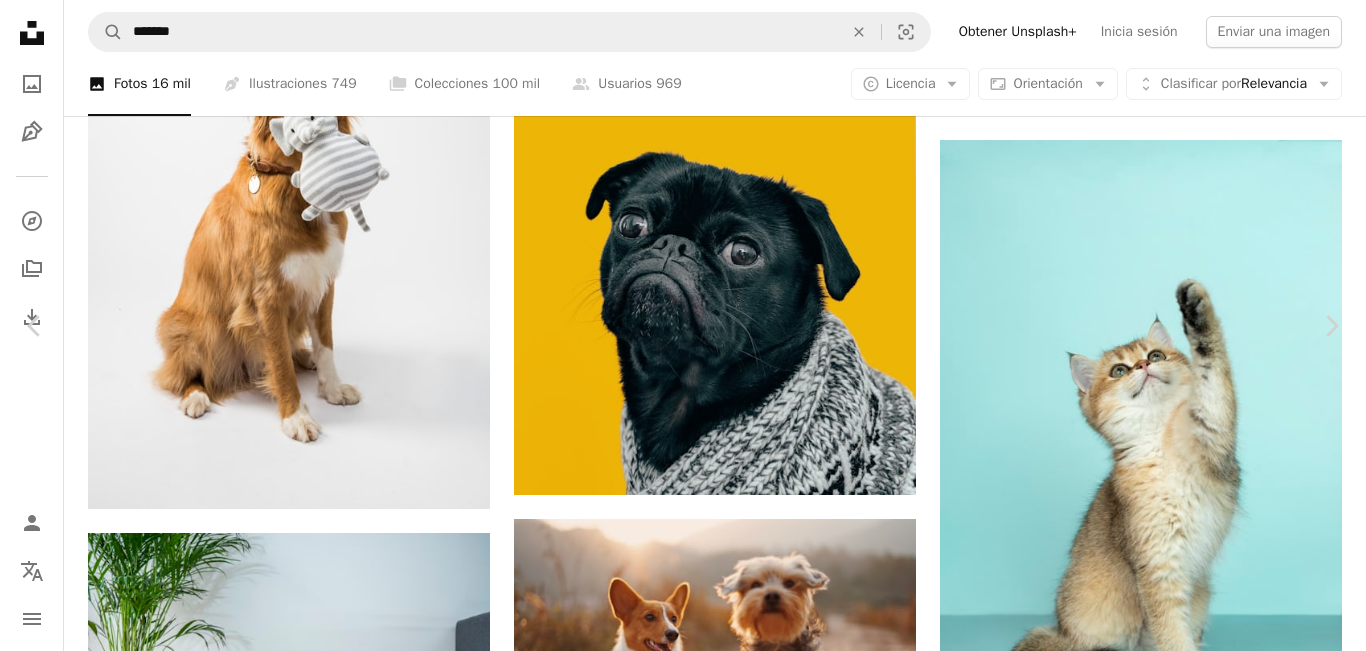 click at bounding box center [675, 4143] 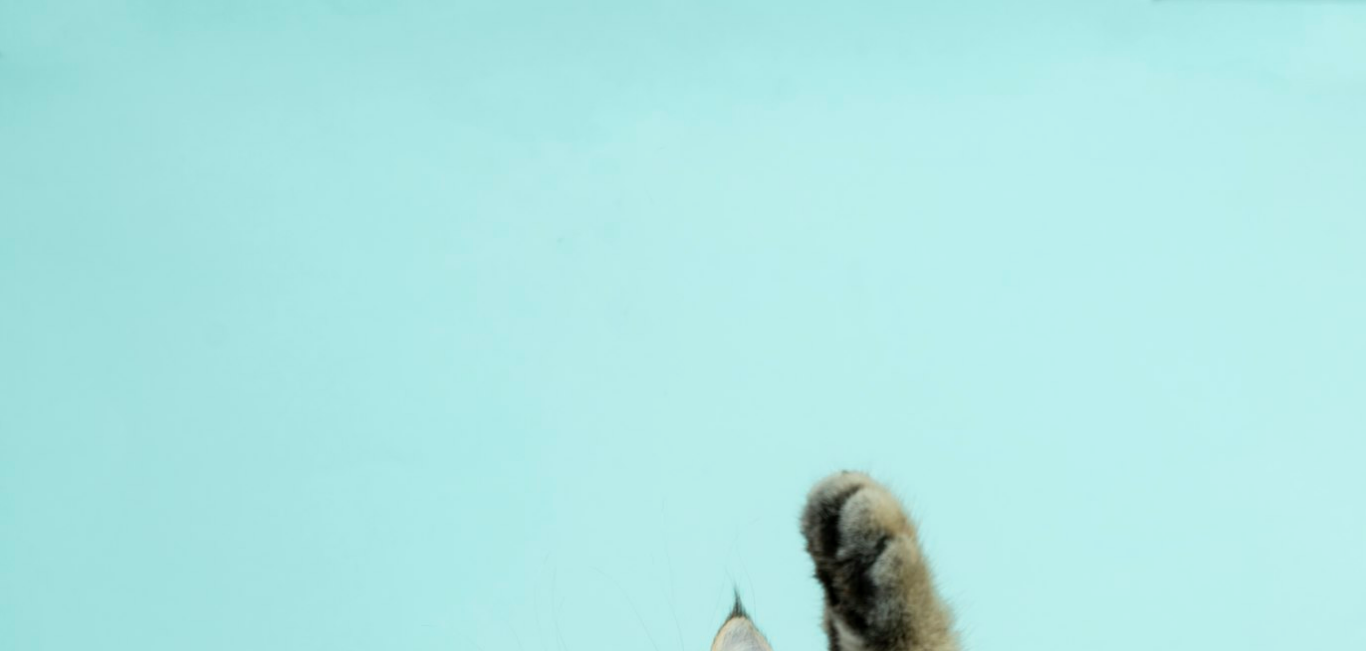 scroll, scrollTop: 677, scrollLeft: 0, axis: vertical 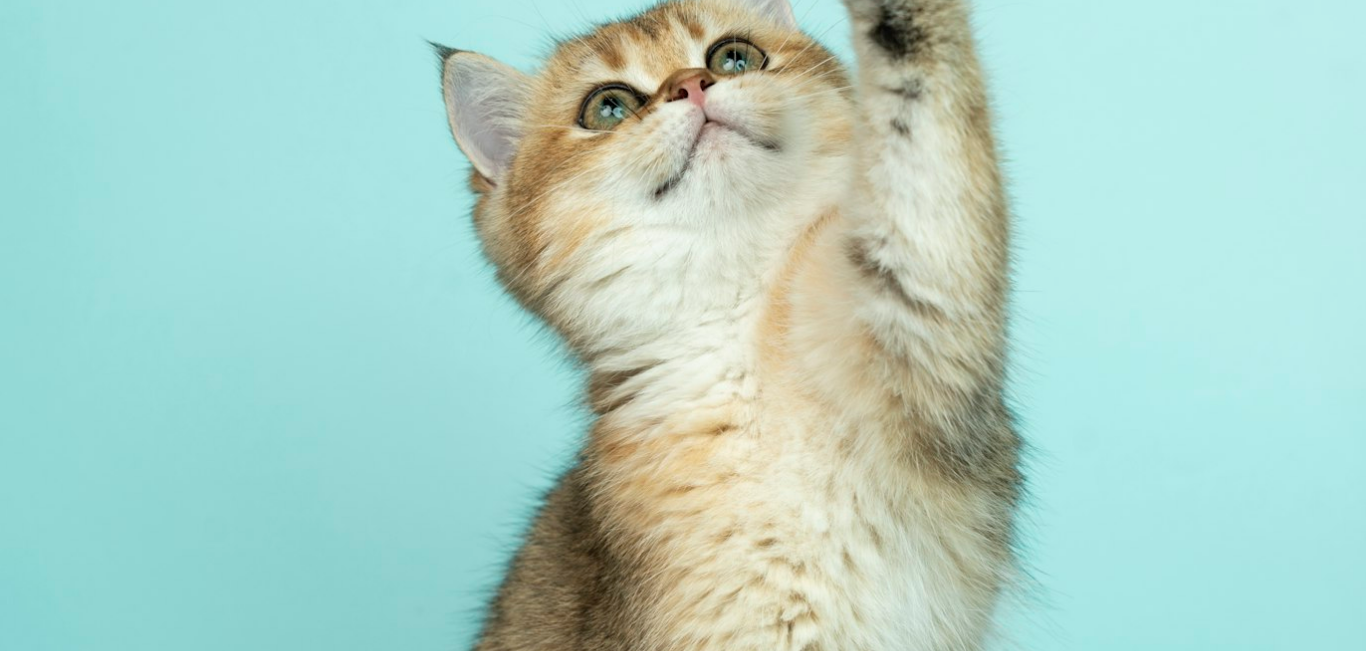 drag, startPoint x: 705, startPoint y: 308, endPoint x: 1303, endPoint y: 28, distance: 660.30597 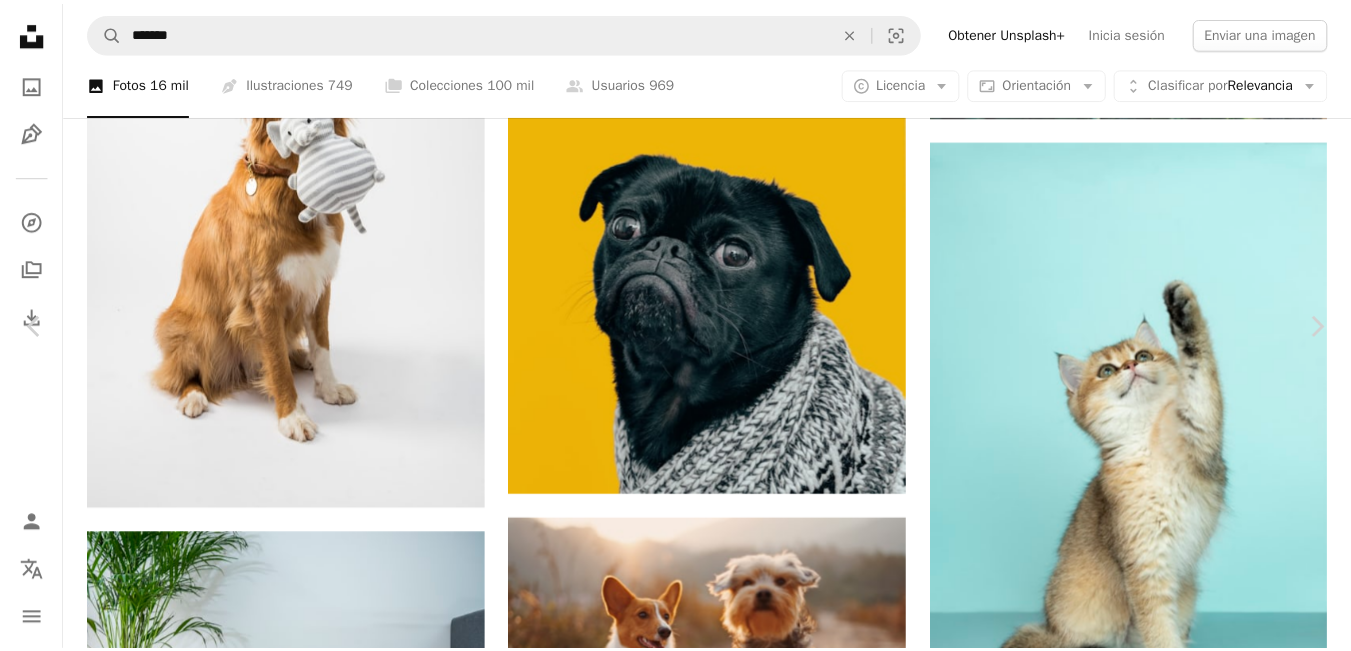 scroll, scrollTop: 17, scrollLeft: 0, axis: vertical 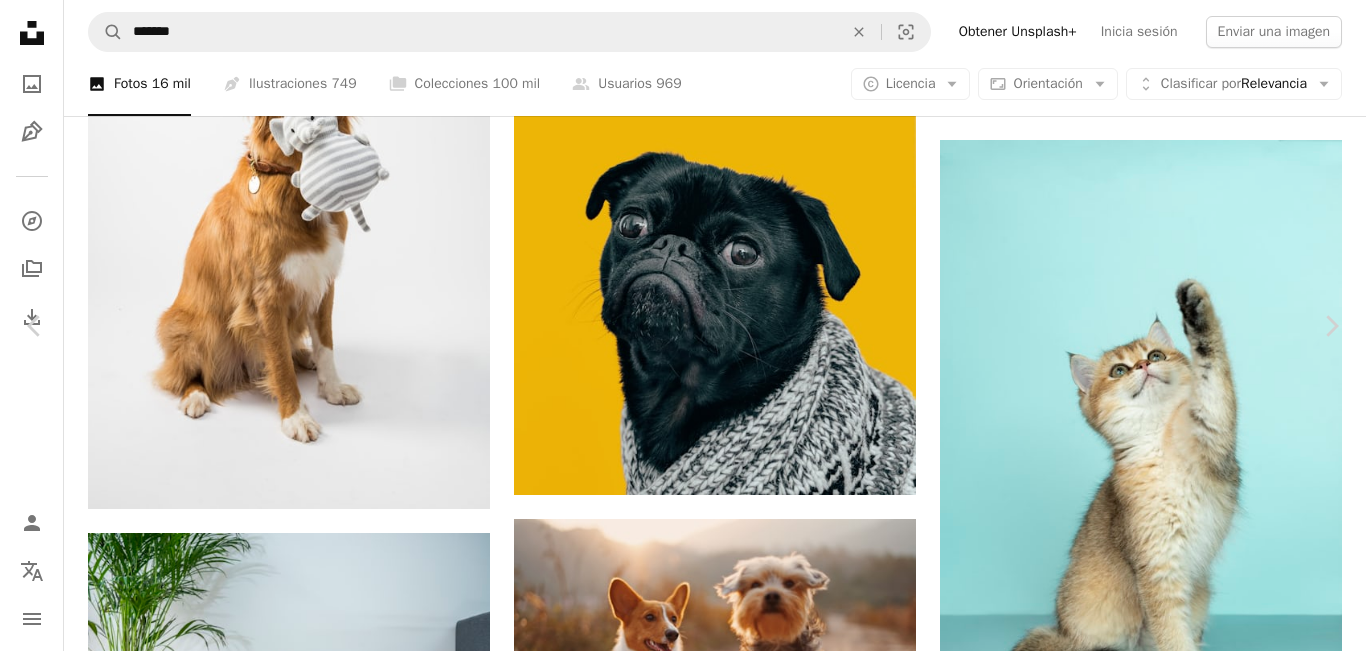 click on "An X shape" at bounding box center (20, 20) 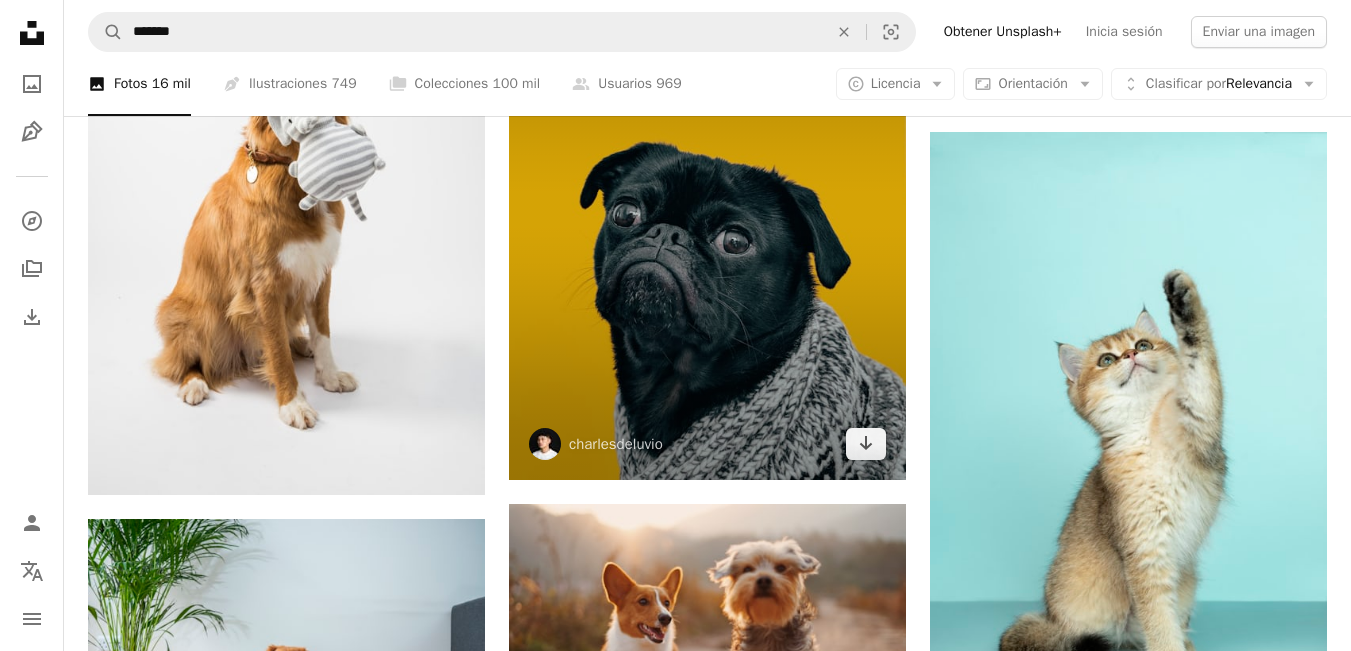 click at bounding box center [707, 216] 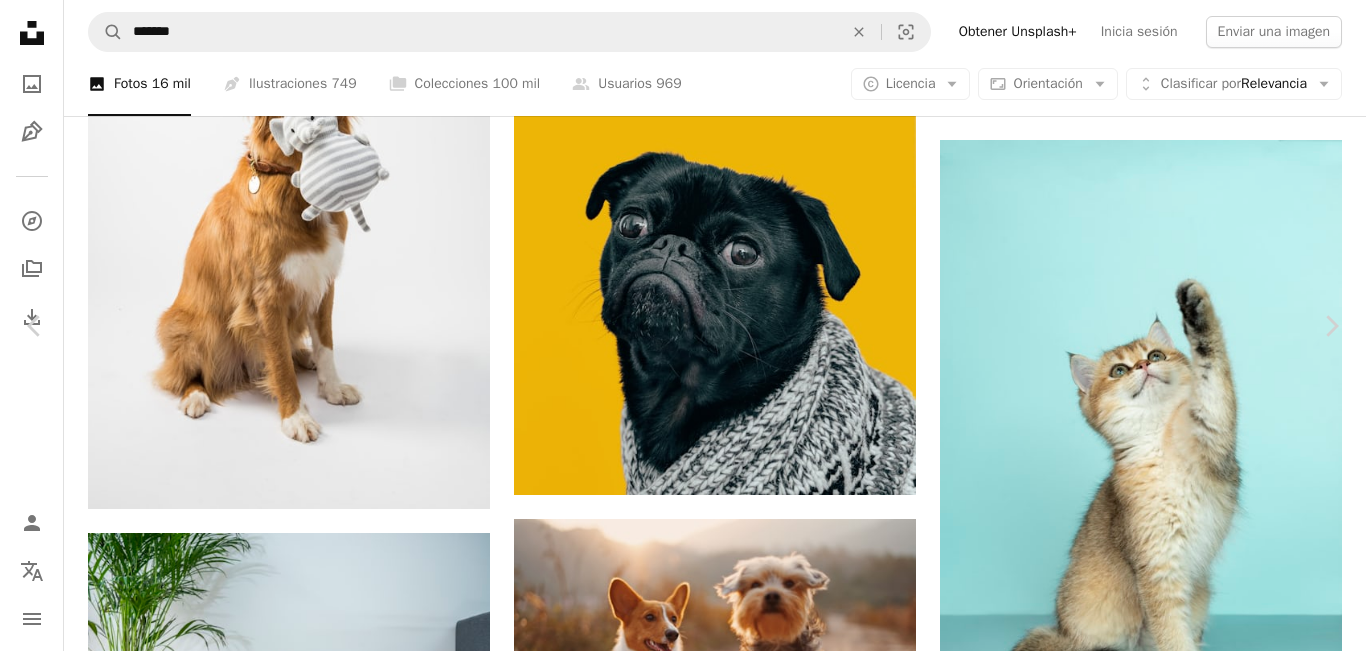 click on "An X shape" at bounding box center (20, 20) 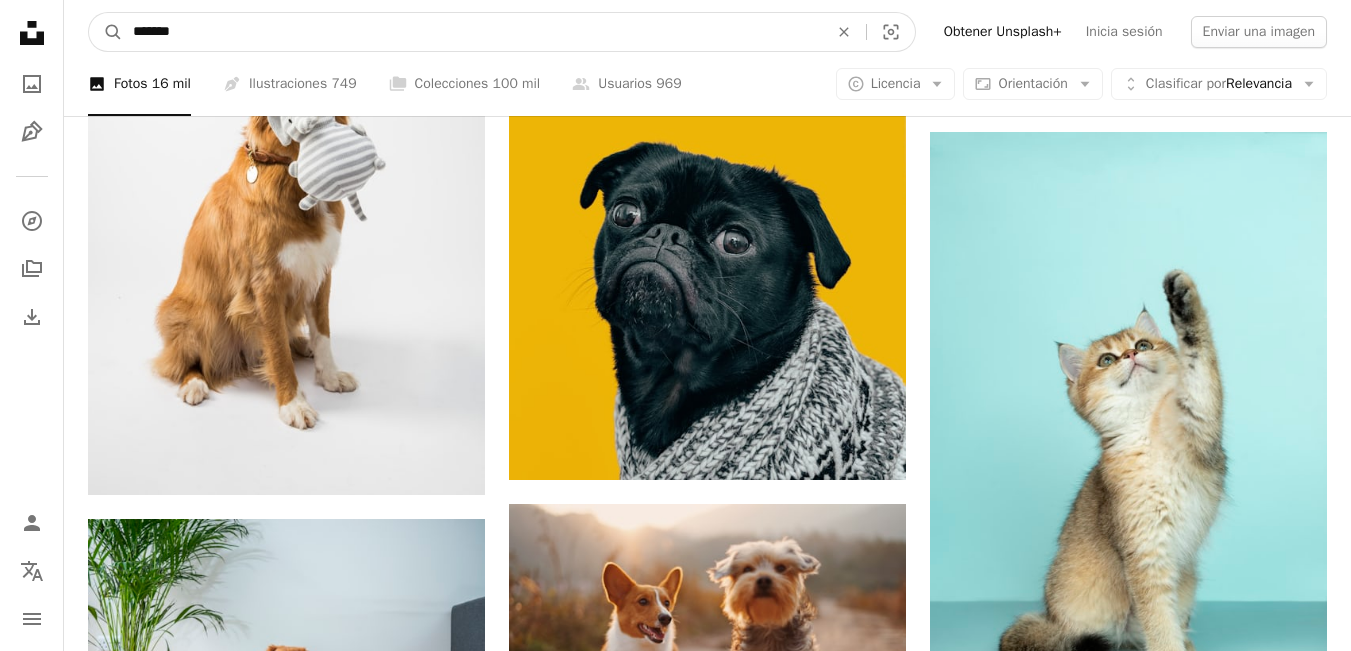 click on "*******" at bounding box center (472, 32) 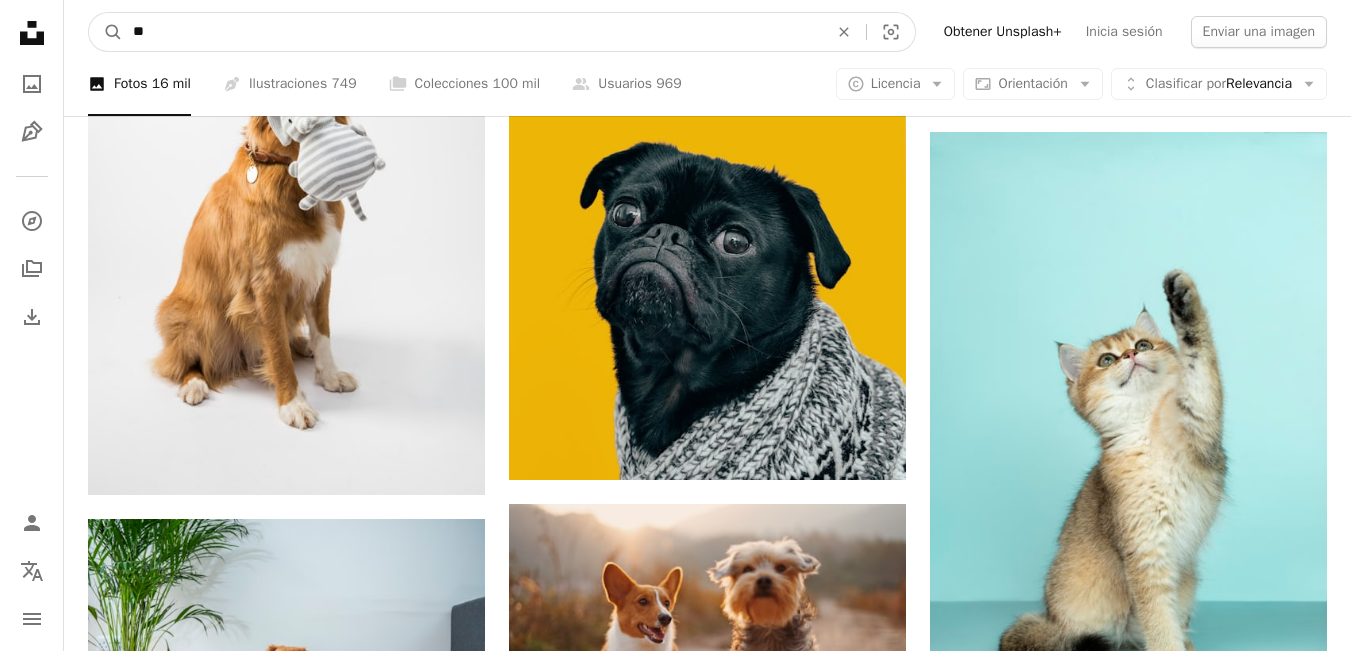 type on "*" 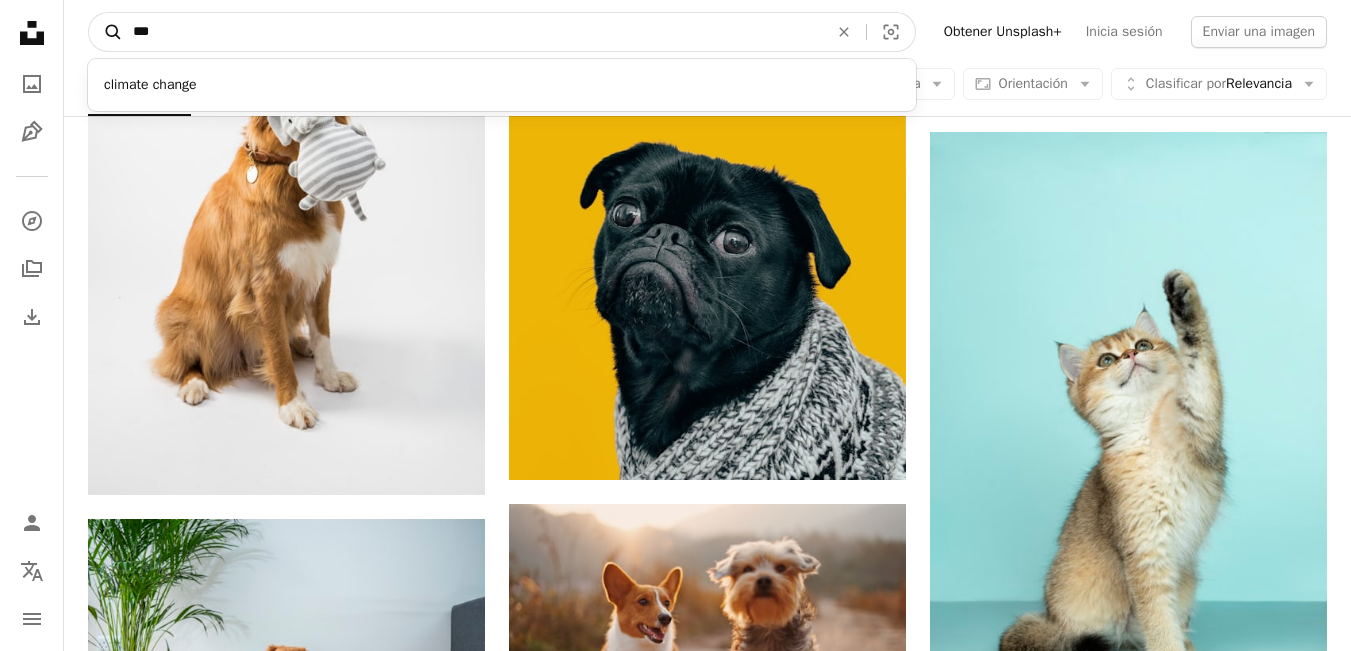 type on "***" 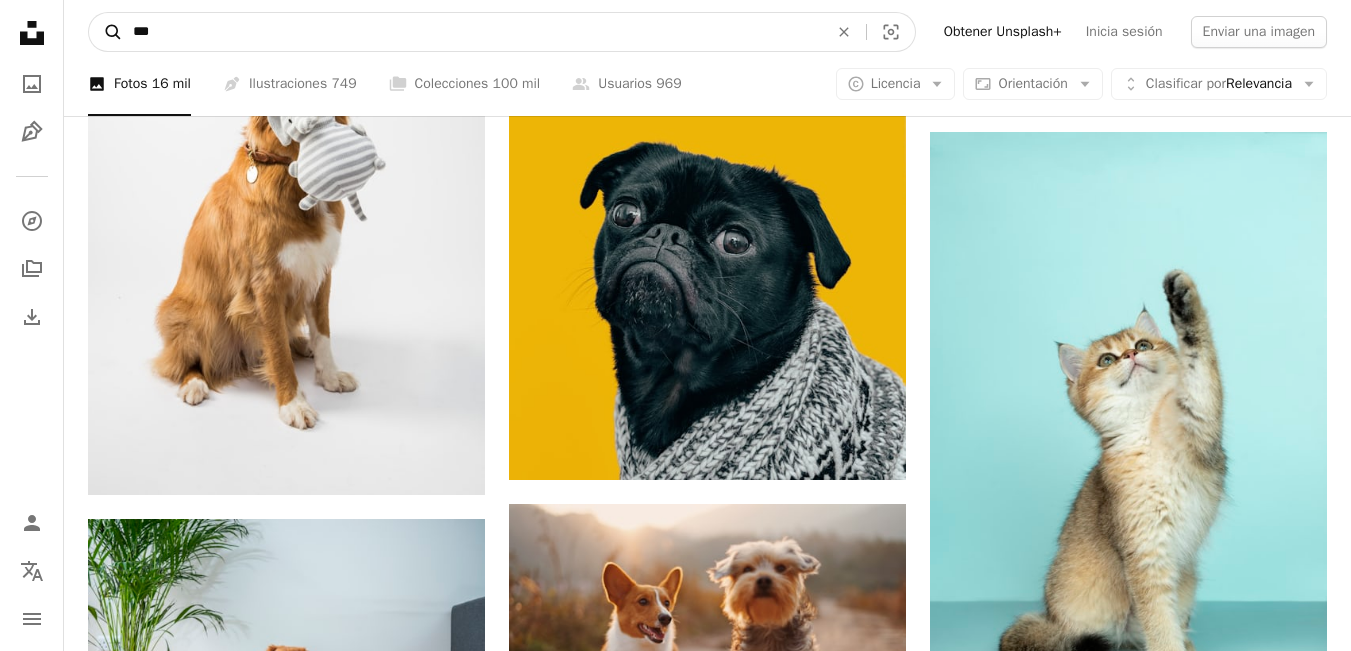 click on "A magnifying glass" at bounding box center [106, 32] 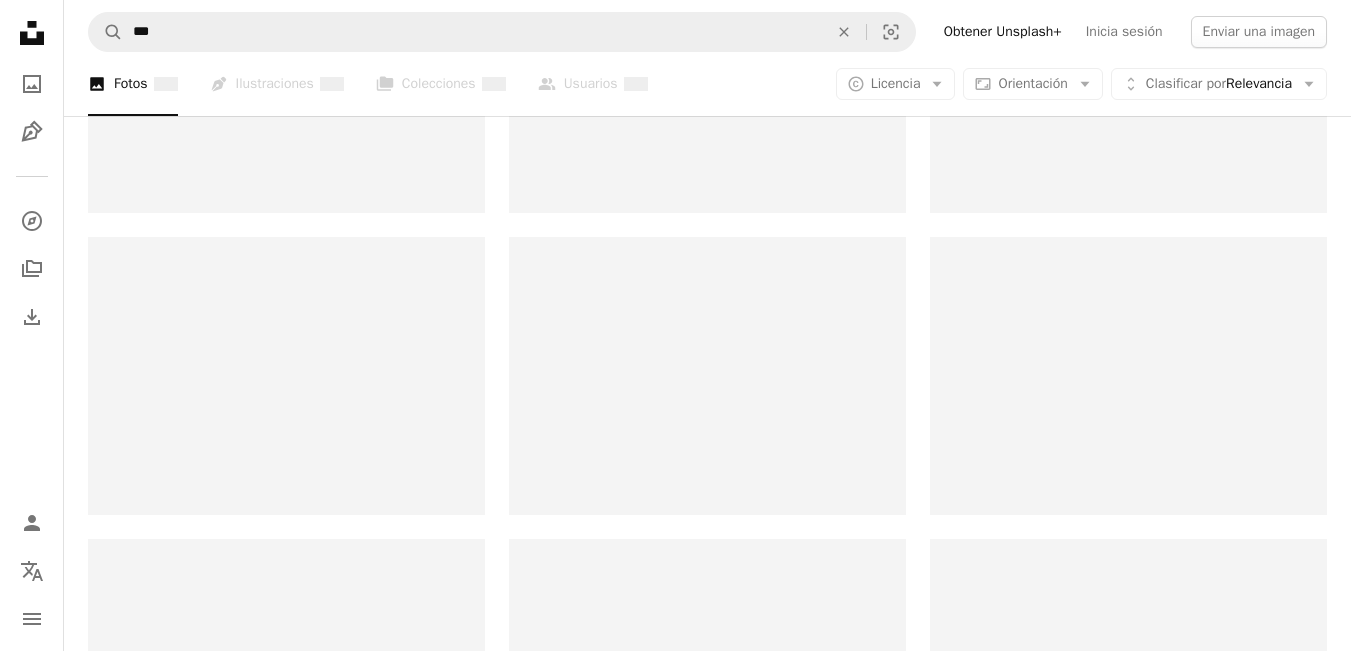 scroll, scrollTop: 0, scrollLeft: 0, axis: both 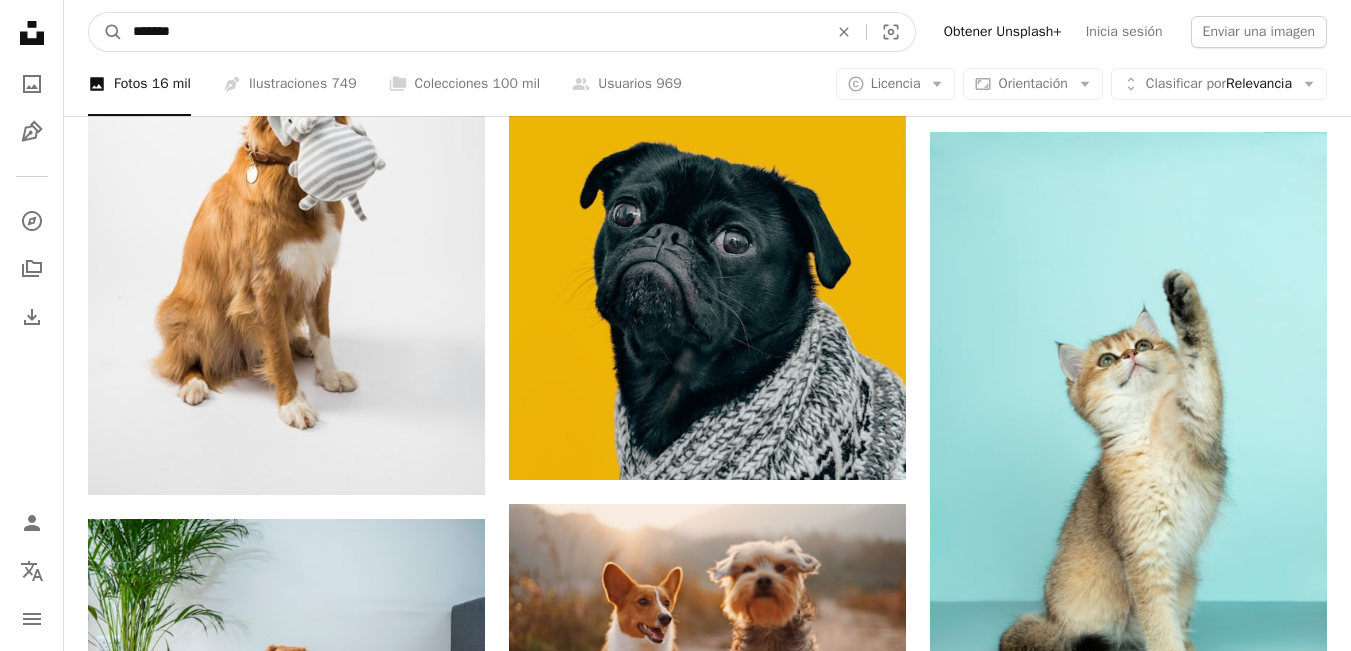 click on "*******" at bounding box center (472, 32) 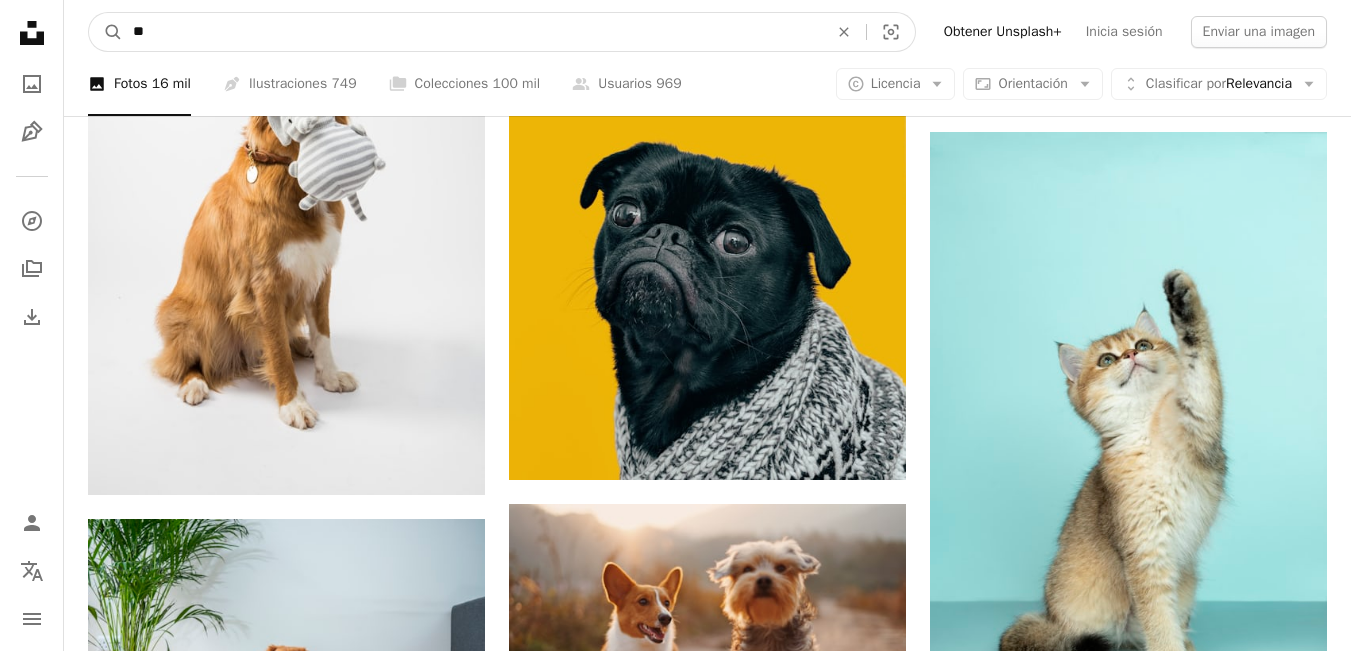 type on "*" 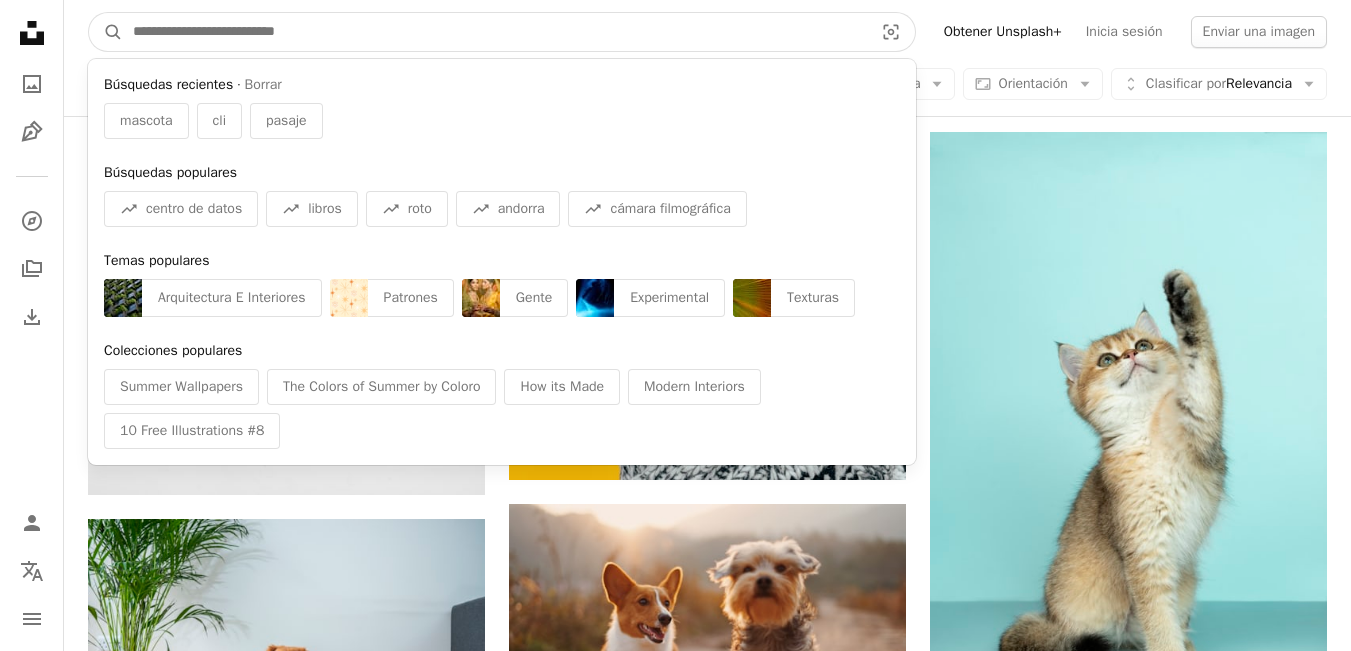 click at bounding box center (495, 32) 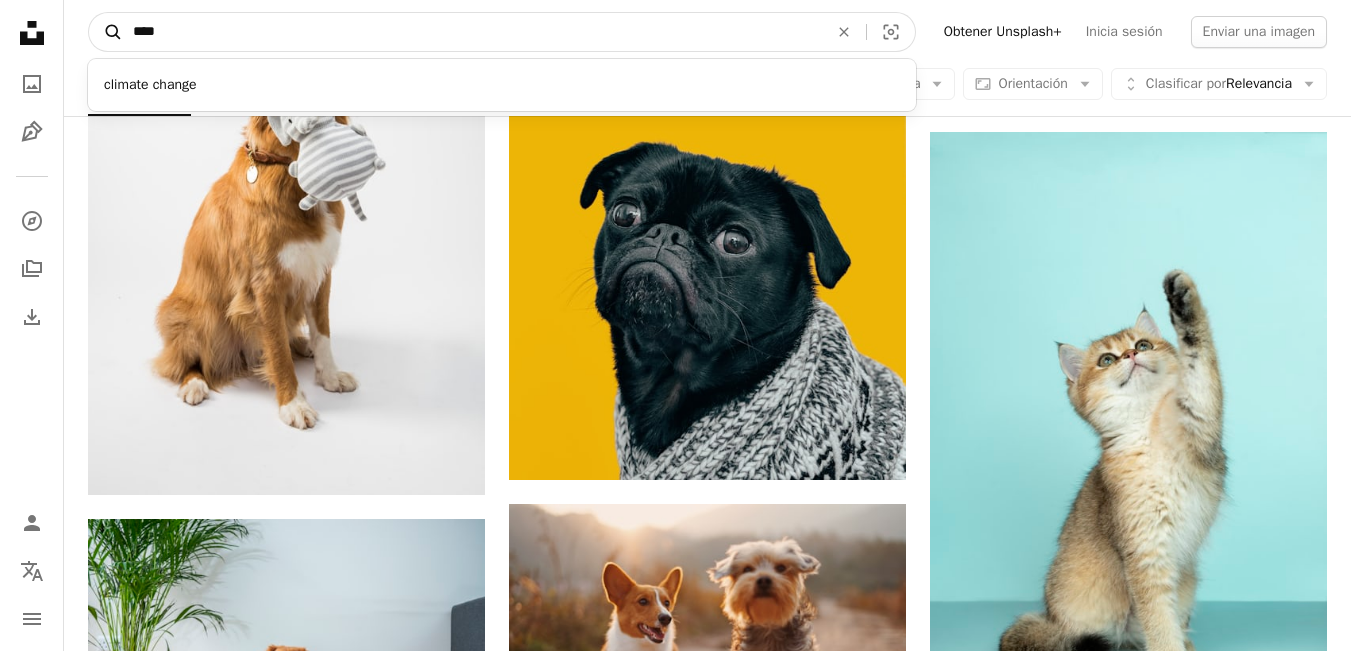 type on "****" 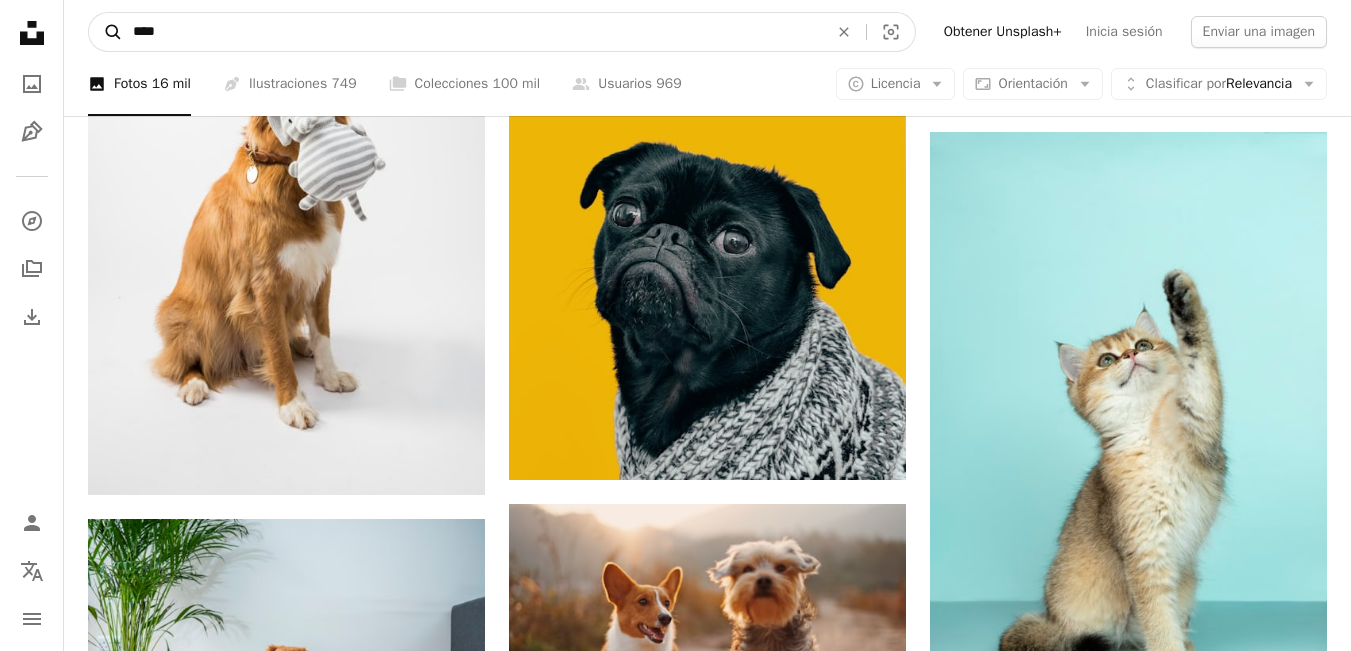 click on "A magnifying glass" 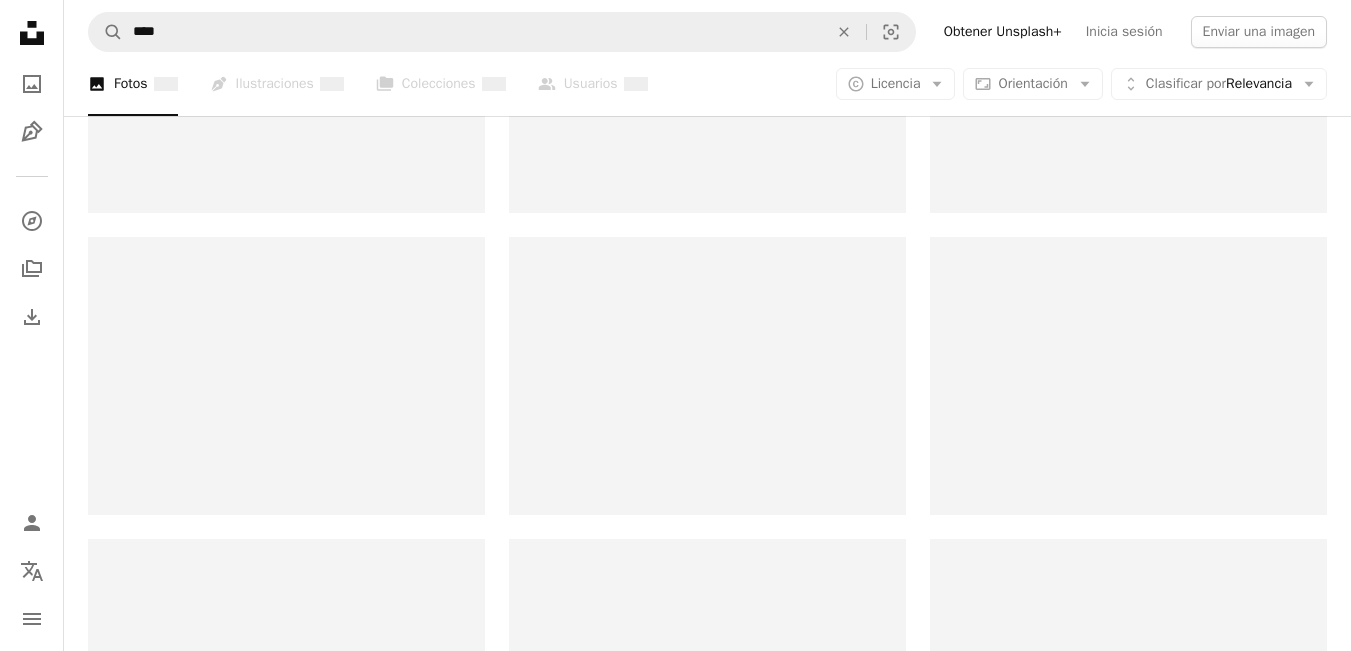 scroll, scrollTop: 0, scrollLeft: 0, axis: both 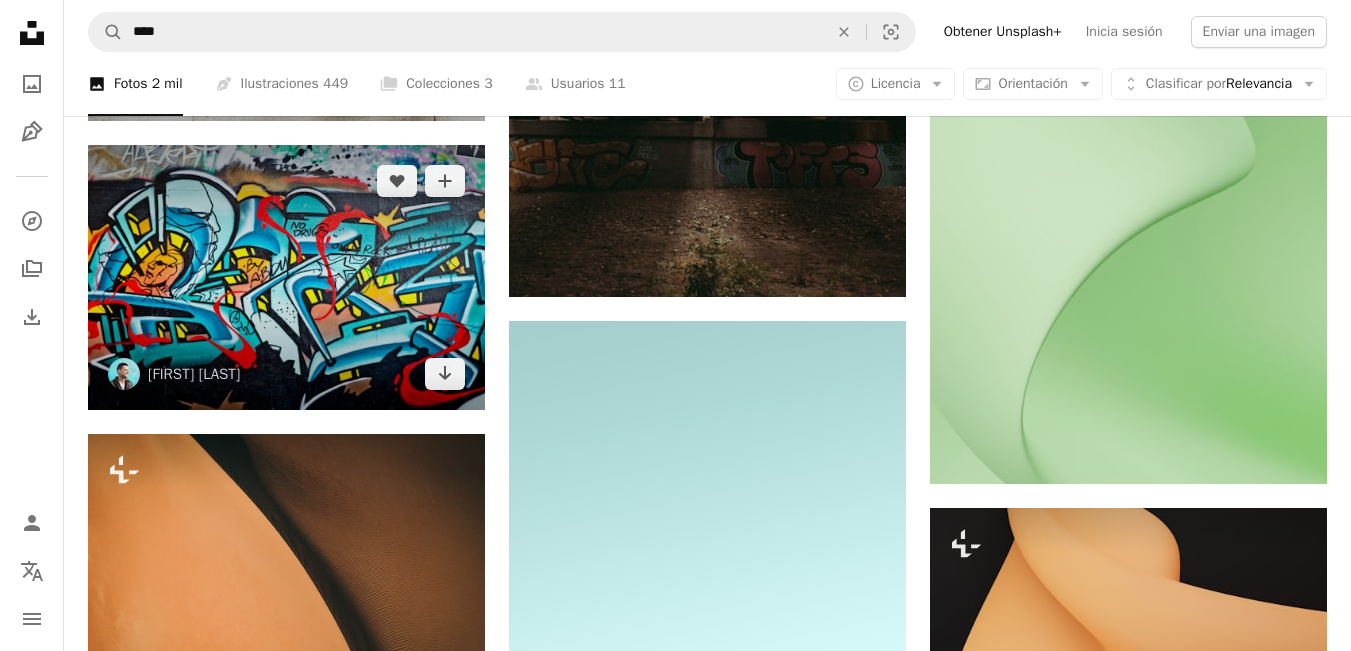 drag, startPoint x: 289, startPoint y: 272, endPoint x: 235, endPoint y: 280, distance: 54.589375 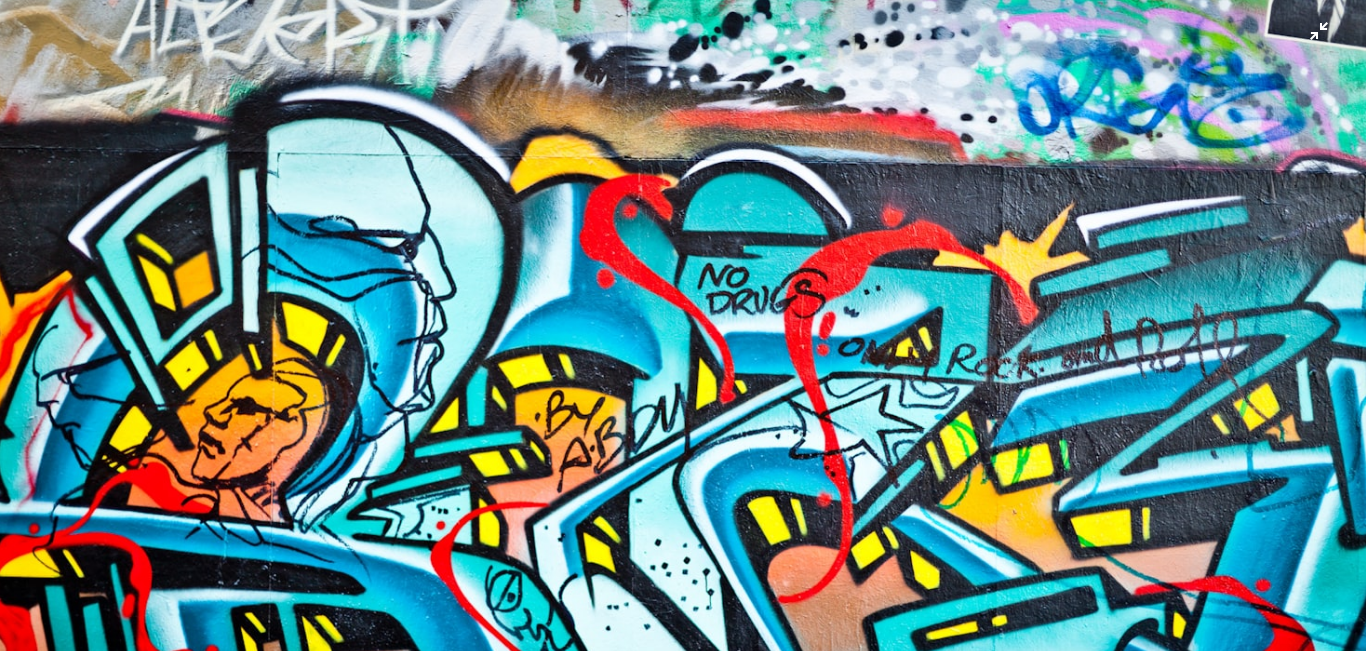scroll, scrollTop: 121, scrollLeft: 0, axis: vertical 